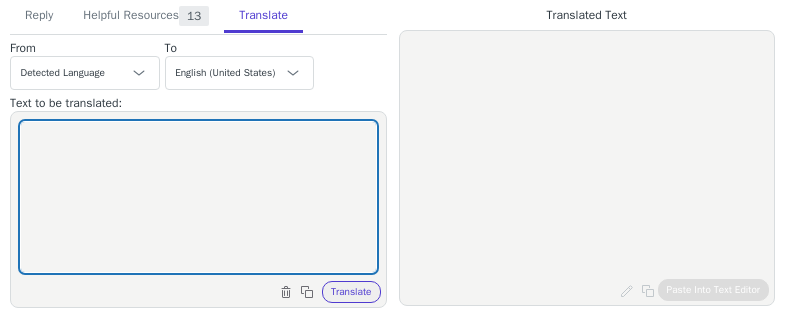 click at bounding box center [198, 197] 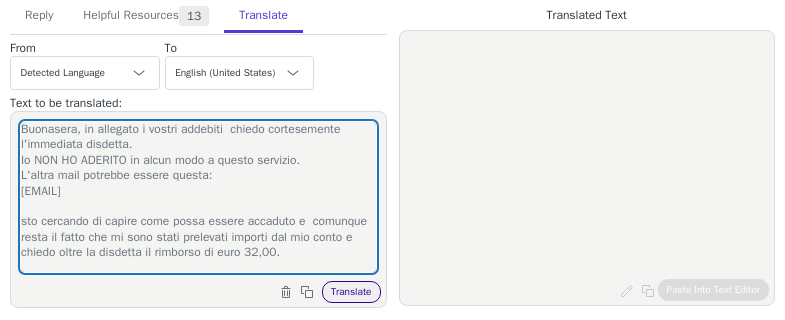 scroll, scrollTop: 66, scrollLeft: 0, axis: vertical 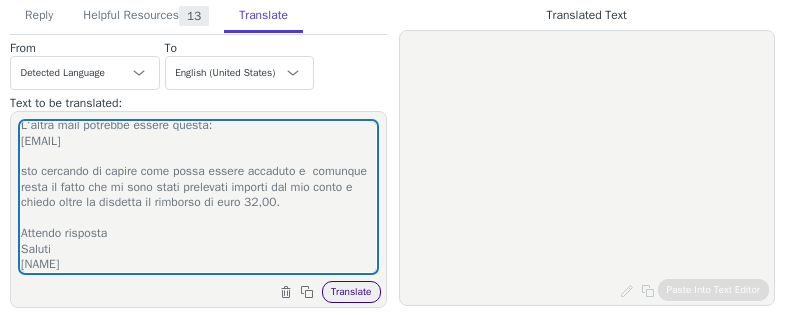 type on "Buonasera, in allegato i vostri addebiti  chiedo cortesemente l'immediata disdetta.
Io NON HO ADERITO in alcun modo a questo servizio.
L'altra mail potrebbe essere questa:
micavall72@gmail.com
sto cercando di capire come possa essere accaduto e  comunque resta il fatto che mi sono stati prelevati importi dal mio conto e chiedo oltre la disdetta il rimborso di euro 32,00.
Attendo risposta
Saluti
Michela" 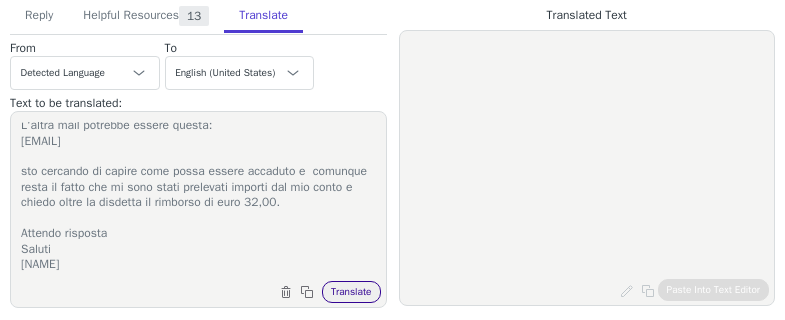click on "Translate" at bounding box center [351, 292] 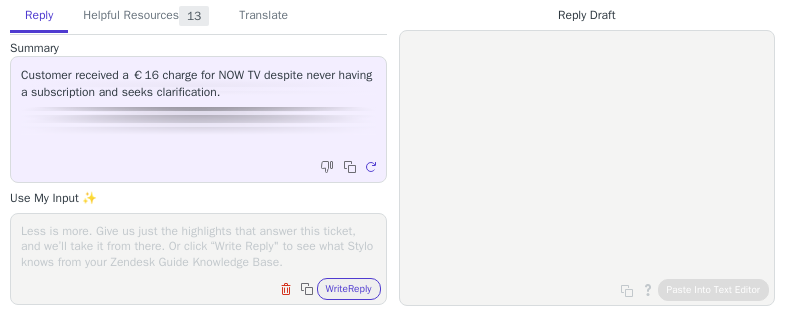 scroll, scrollTop: 0, scrollLeft: 0, axis: both 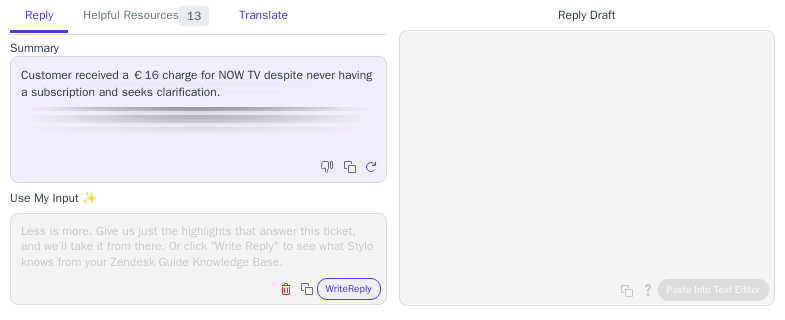 click on "Translate" at bounding box center [263, 16] 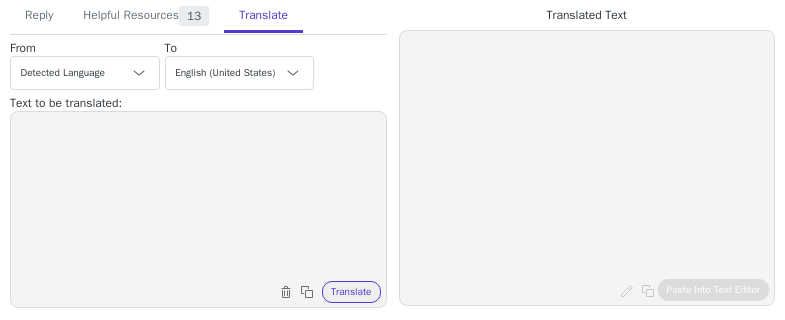 click on "Clear text Copy to clipboard Translate" at bounding box center (198, 209) 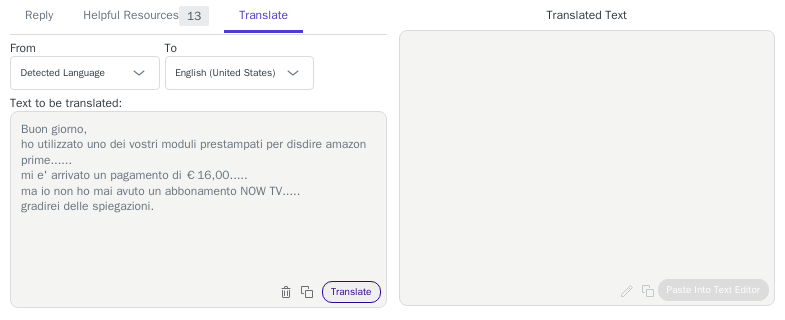 type on "Buon giorno,
ho utilizzato uno dei vostri moduli prestampati per disdire amazon prime......
mi e' arrivato un pagamento di € 16,00.....
ma io non ho mai avuto un abbonamento NOW TV.....
gradirei delle spiegazioni." 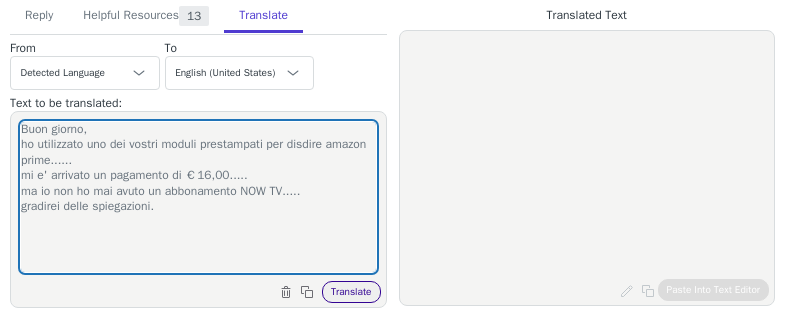 click on "Translate" at bounding box center [351, 292] 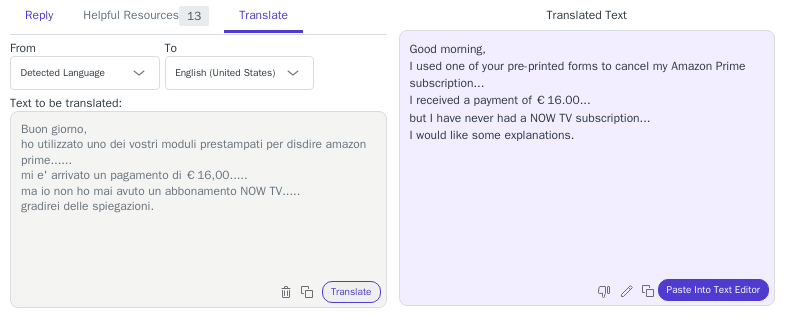 click on "Reply" at bounding box center (39, 16) 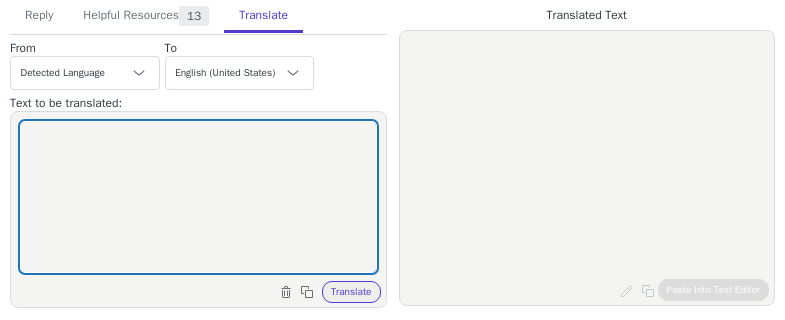 scroll, scrollTop: 0, scrollLeft: 0, axis: both 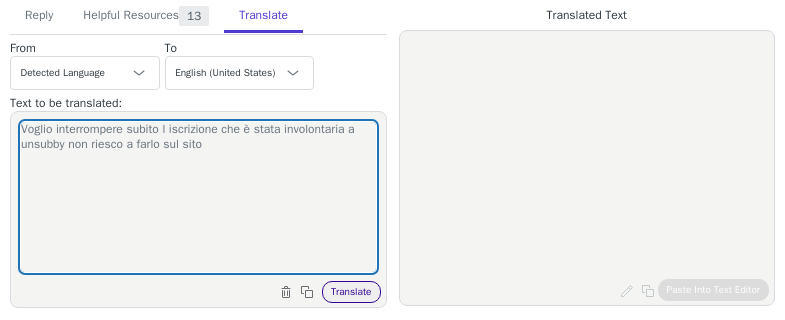 type on "Voglio interrompere subito l iscrizione che è stata involontaria a unsubby non riesco a farlo sul sito" 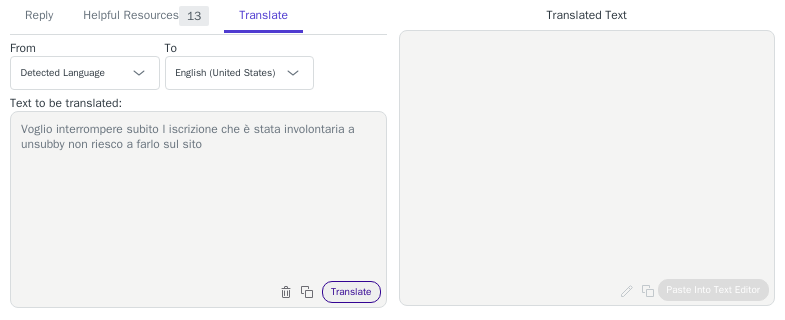 click on "Translate" at bounding box center [351, 292] 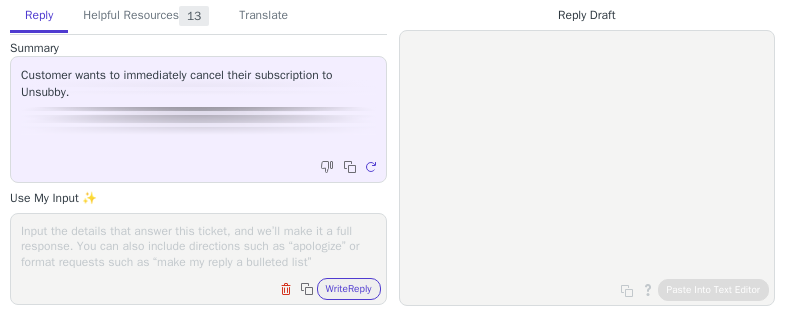 scroll, scrollTop: 0, scrollLeft: 0, axis: both 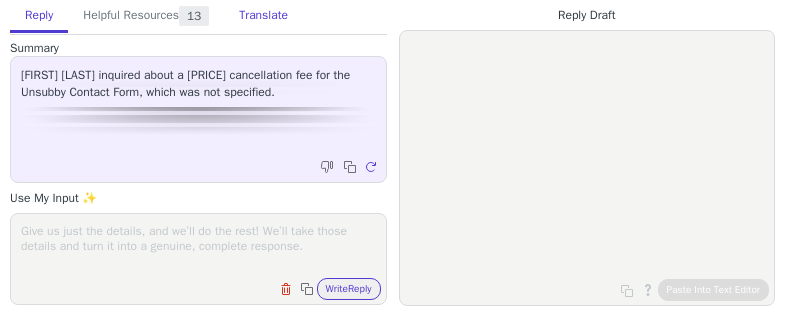 click on "Translate" at bounding box center (263, 16) 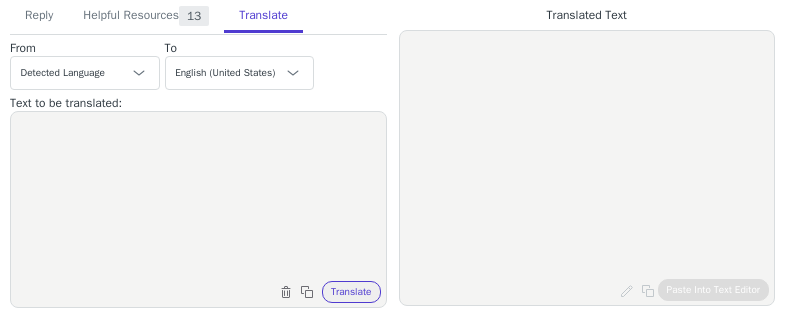 click at bounding box center (198, 197) 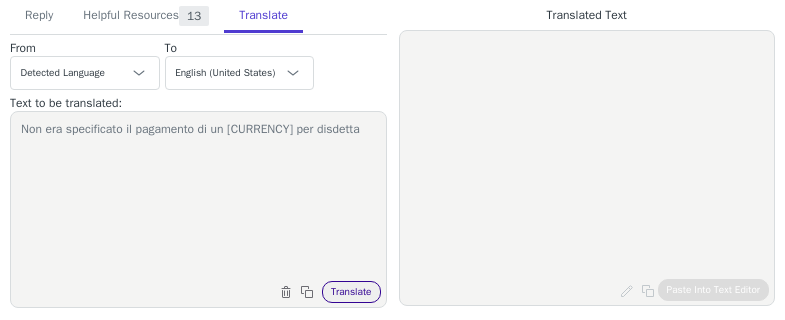 type on "Non era specificato il pagamento di un euro per disdetta" 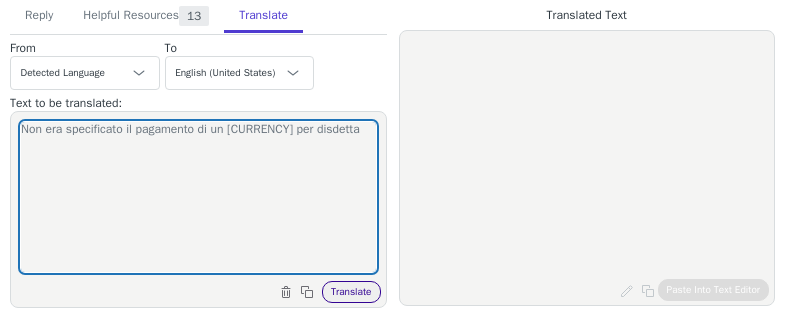 click on "Translate" at bounding box center (351, 292) 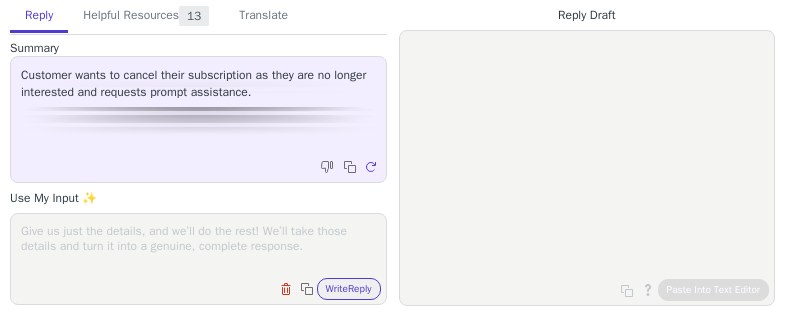 scroll, scrollTop: 0, scrollLeft: 0, axis: both 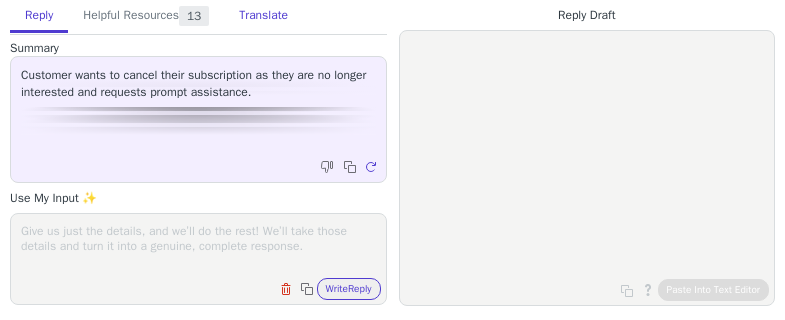 click on "Translate" at bounding box center (263, 16) 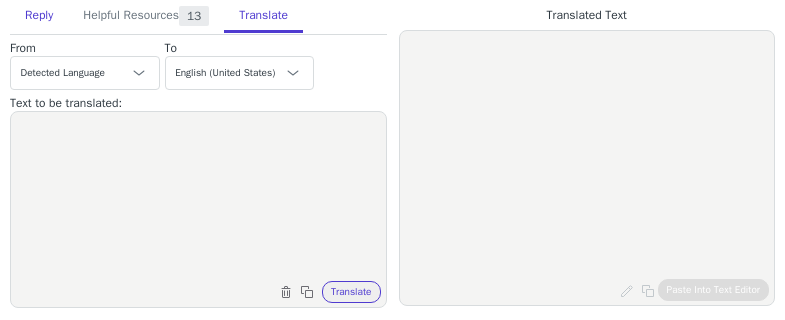 click on "Reply" at bounding box center [39, 16] 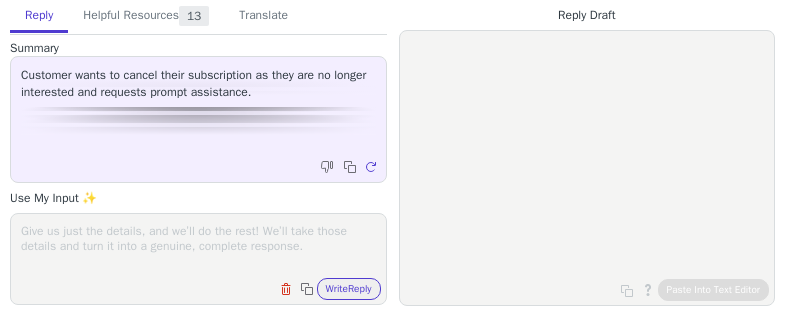 click on "Customer wants to cancel their subscription as they are no longer interested and requests prompt assistance." at bounding box center (198, 107) 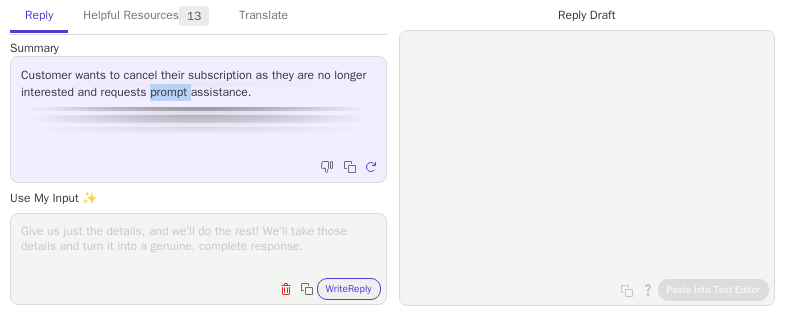click on "Customer wants to cancel their subscription as they are no longer interested and requests prompt assistance." at bounding box center [198, 107] 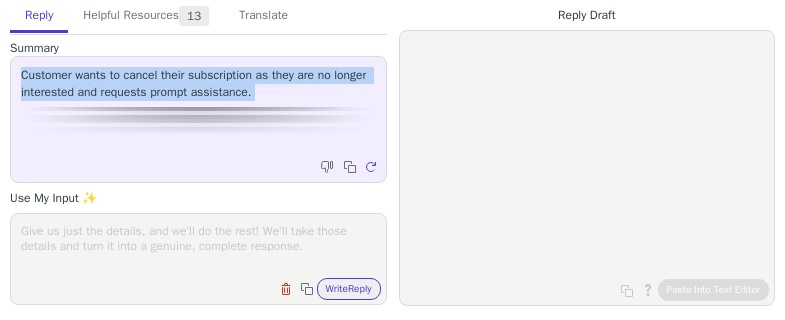 click on "Customer wants to cancel their subscription as they are no longer interested and requests prompt assistance." at bounding box center (198, 107) 